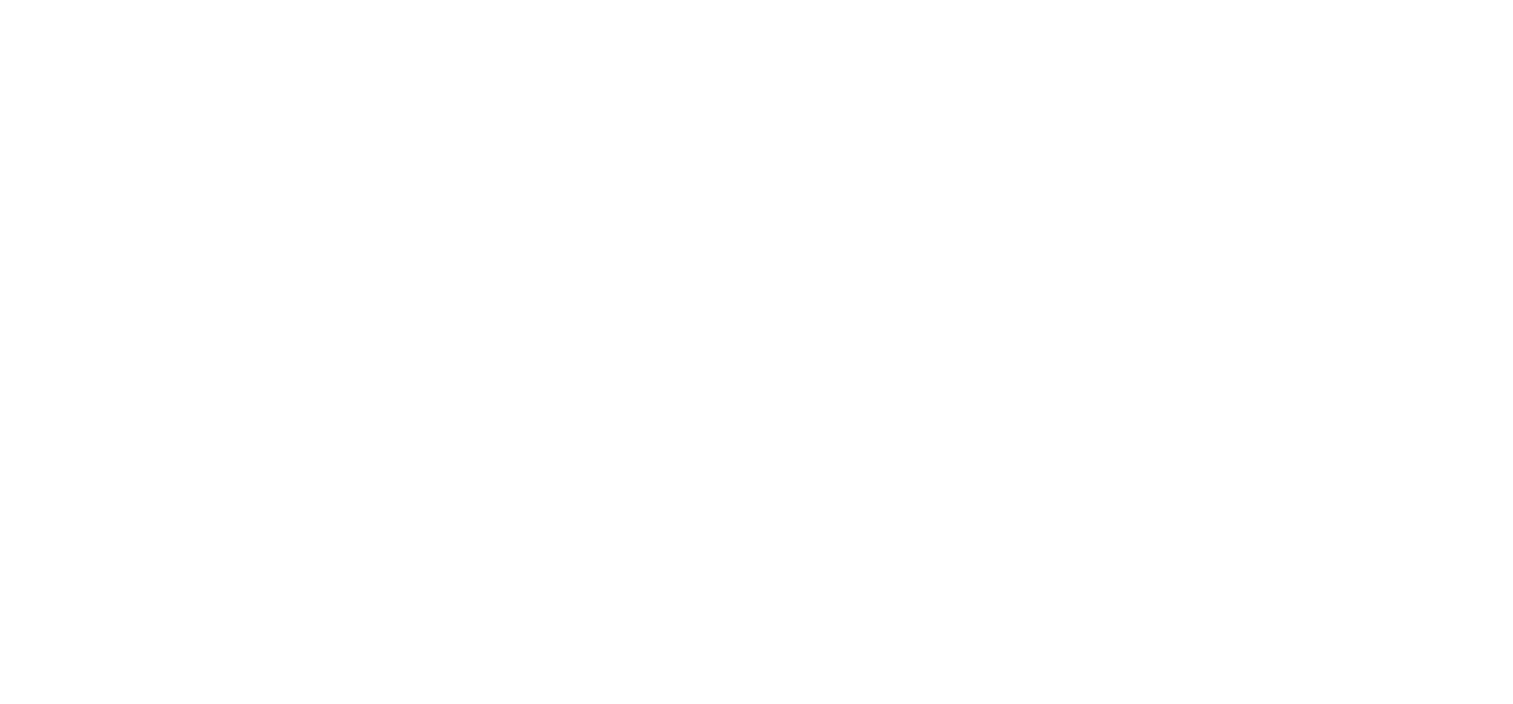 scroll, scrollTop: 0, scrollLeft: 0, axis: both 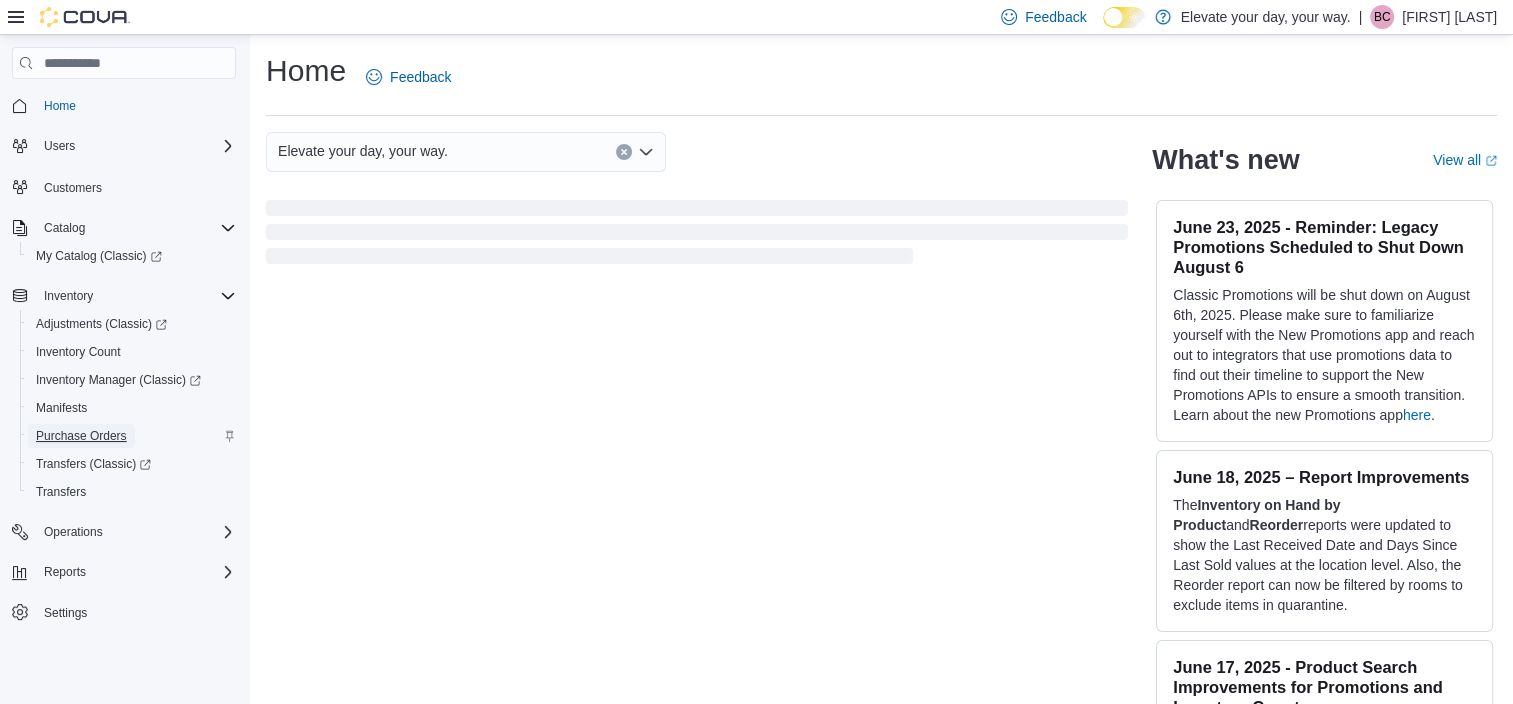 click on "Purchase Orders" at bounding box center [81, 436] 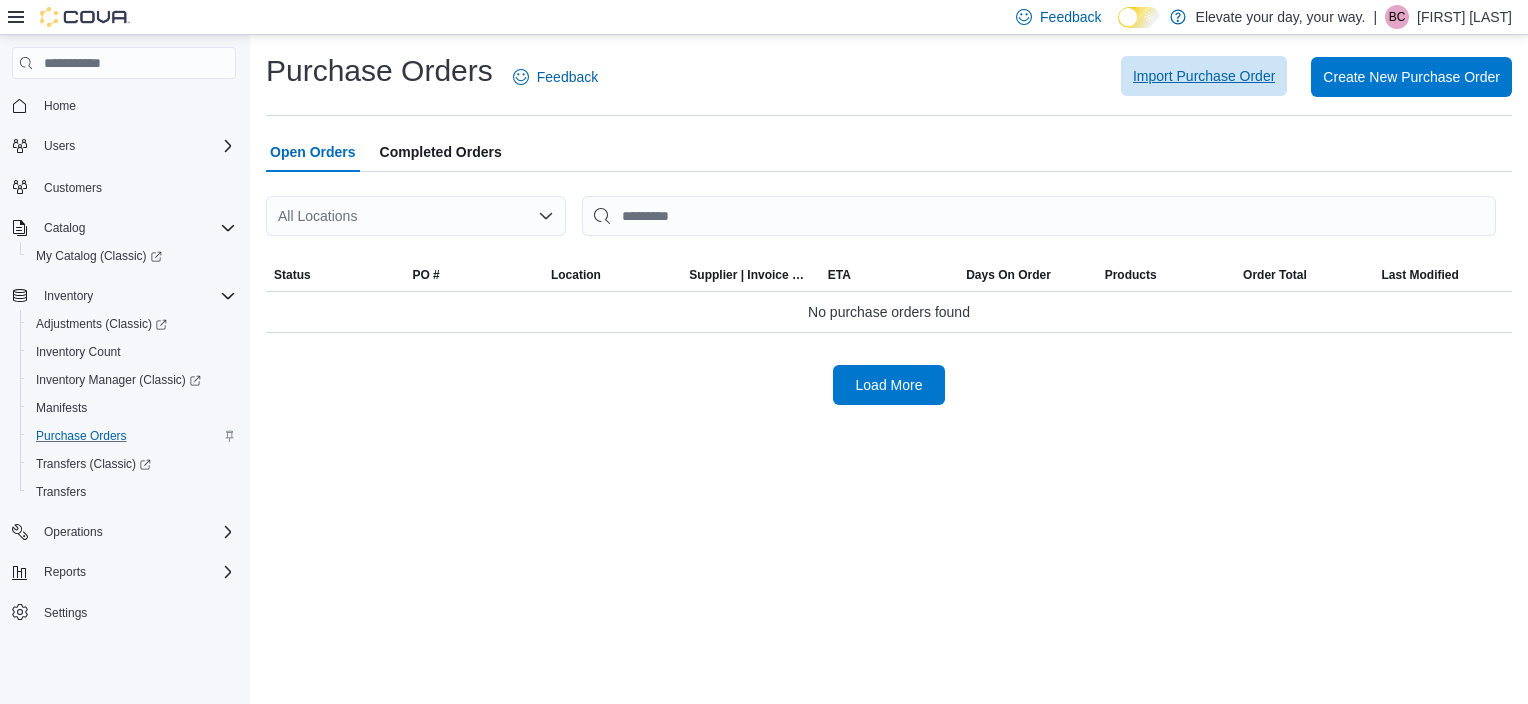 click on "Import Purchase Order" at bounding box center (1204, 76) 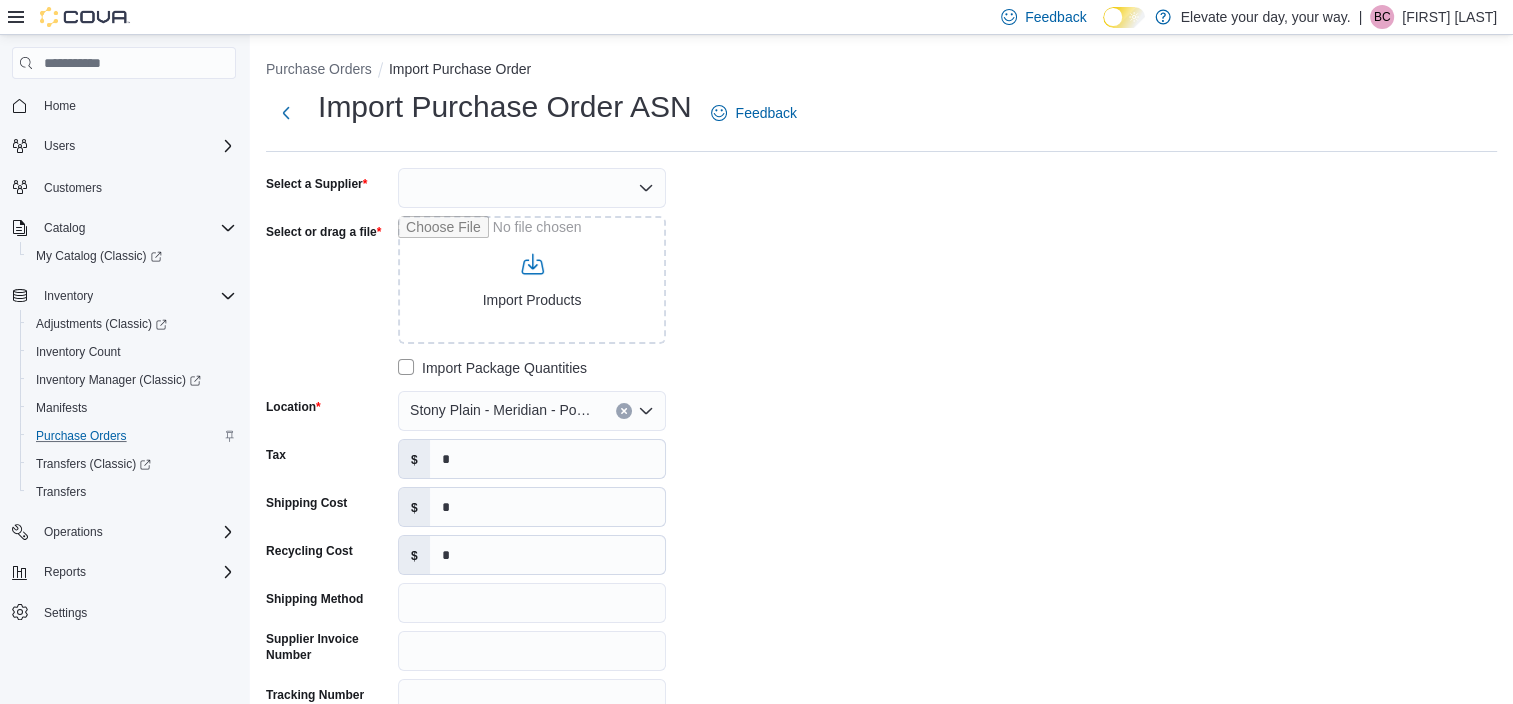 click at bounding box center (532, 188) 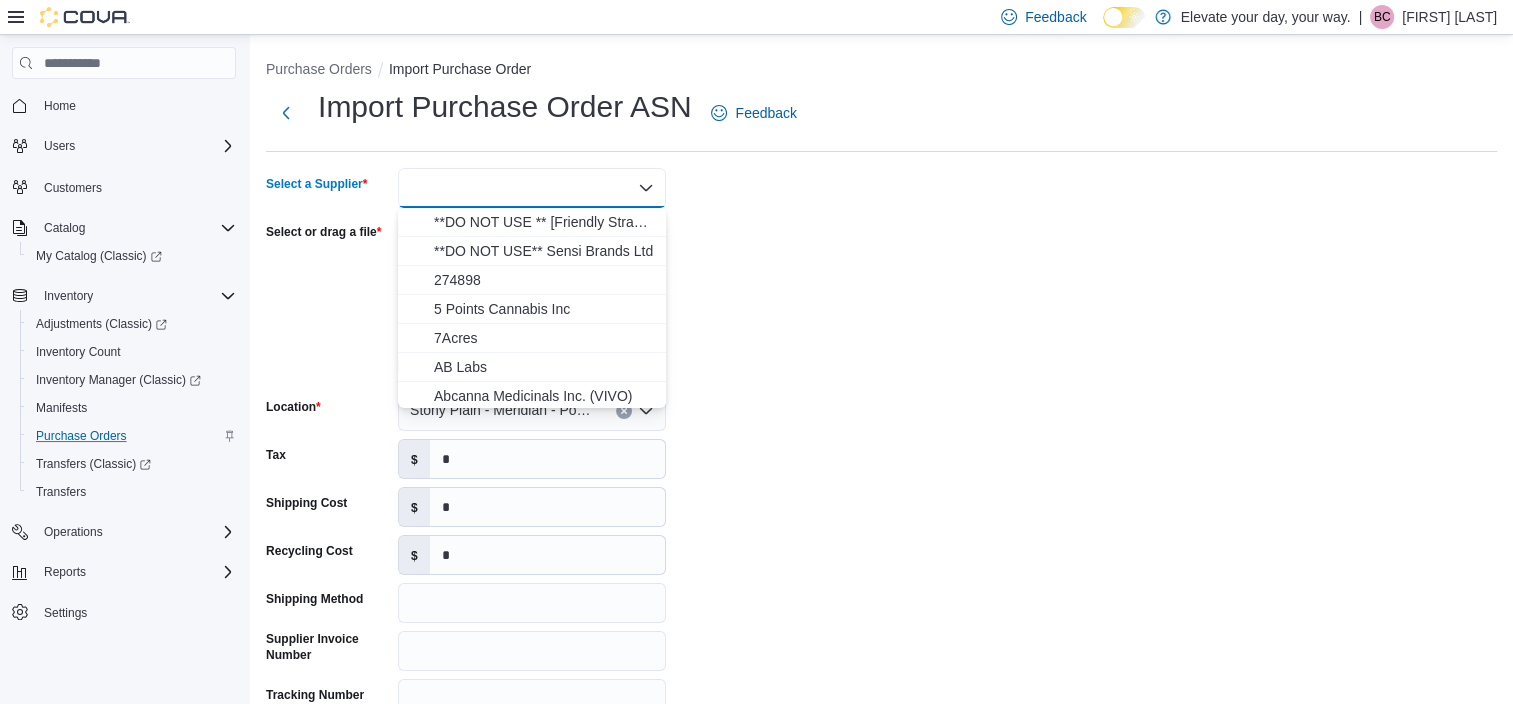 click at bounding box center (646, 188) 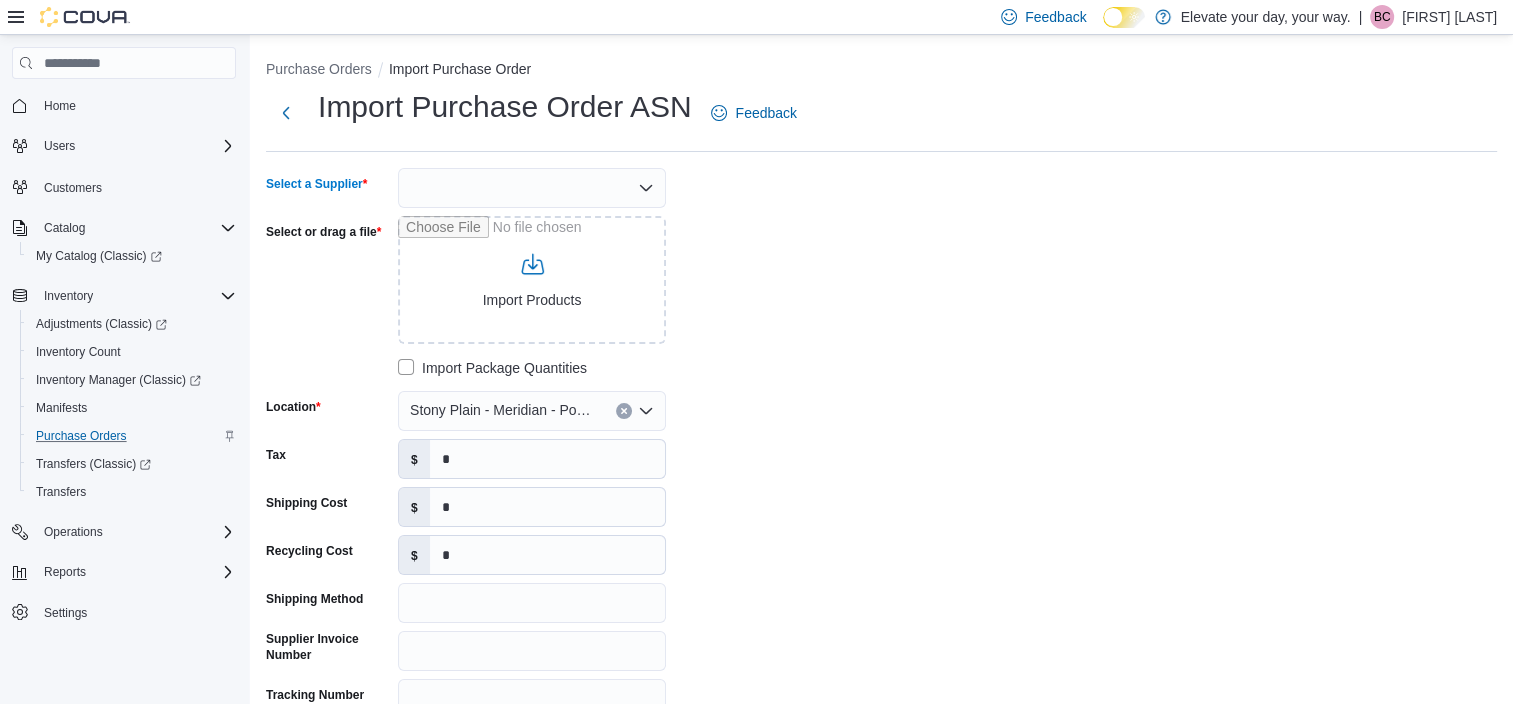 click at bounding box center (646, 188) 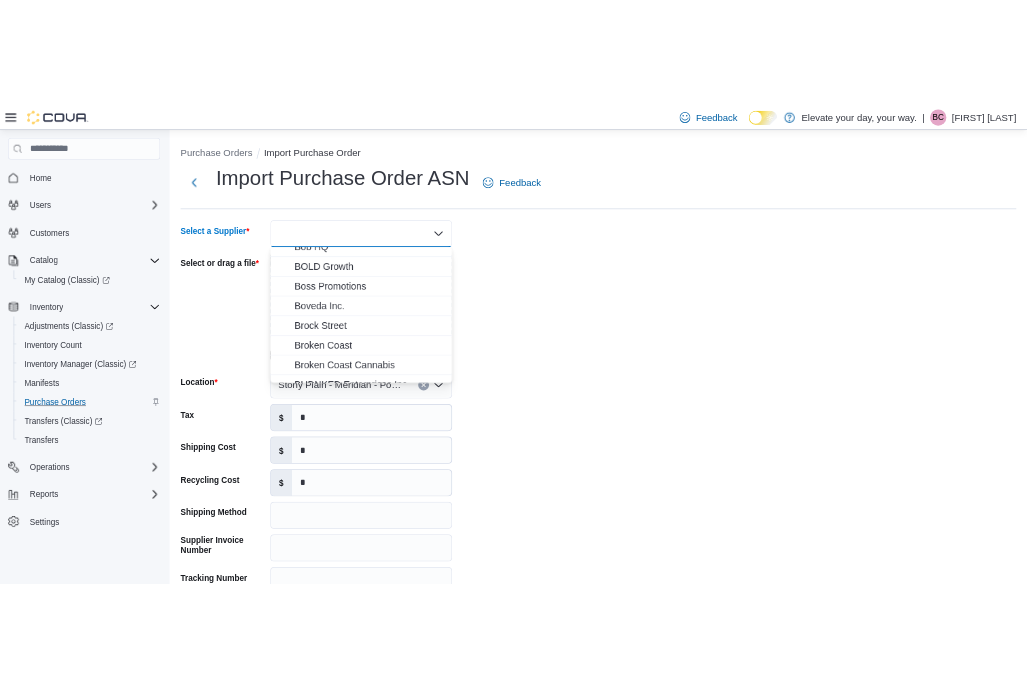 scroll, scrollTop: 900, scrollLeft: 0, axis: vertical 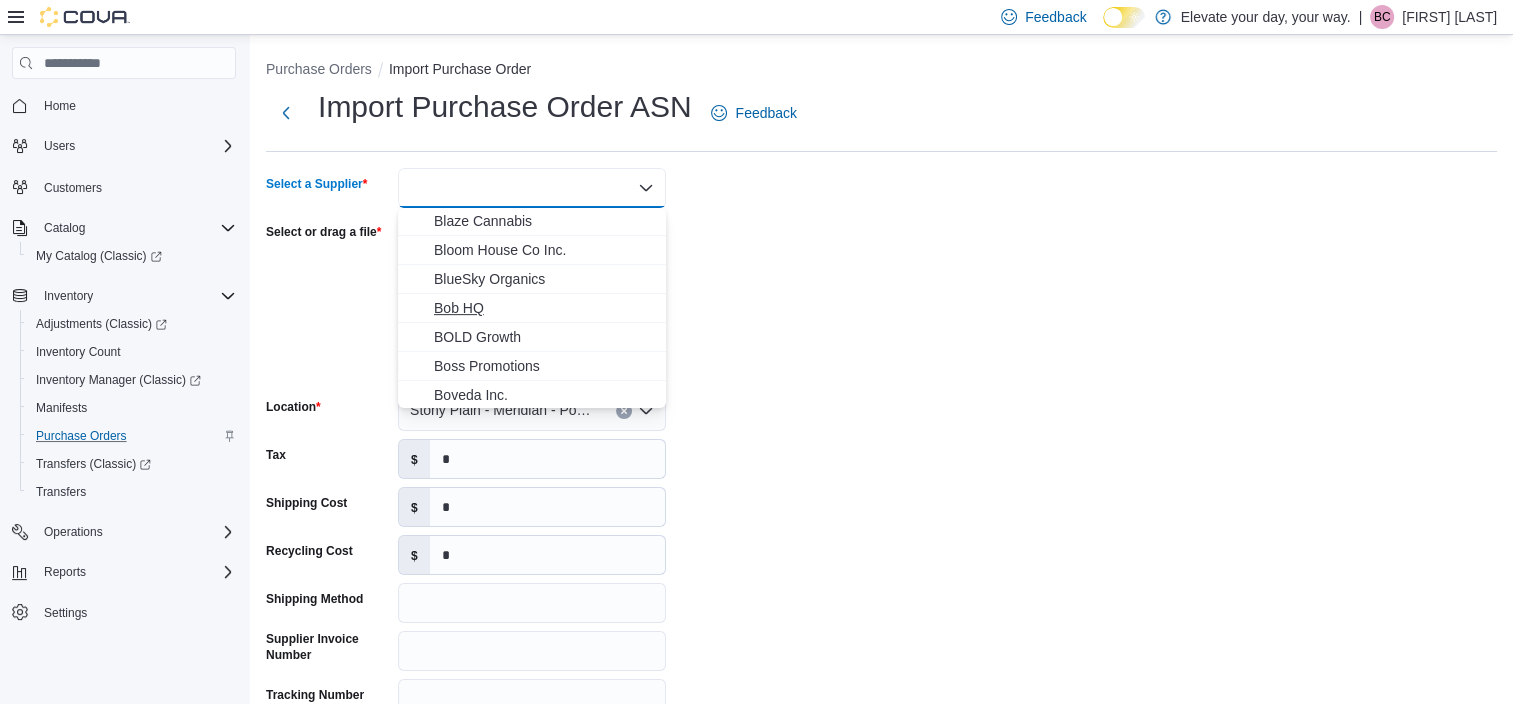 click on "Bob HQ" at bounding box center [544, 308] 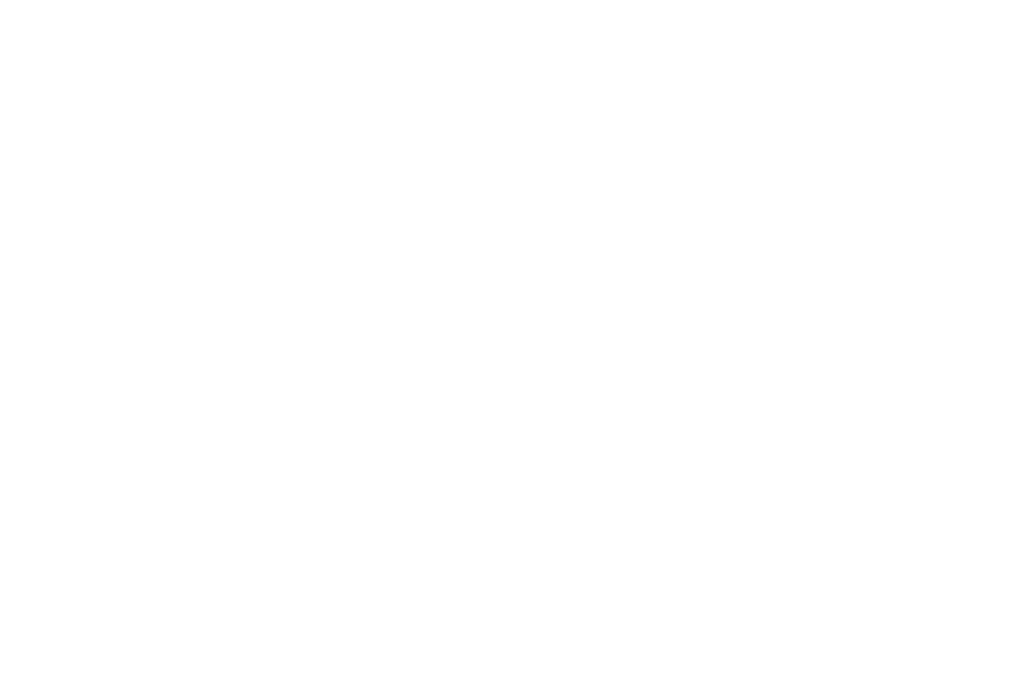 scroll, scrollTop: 0, scrollLeft: 0, axis: both 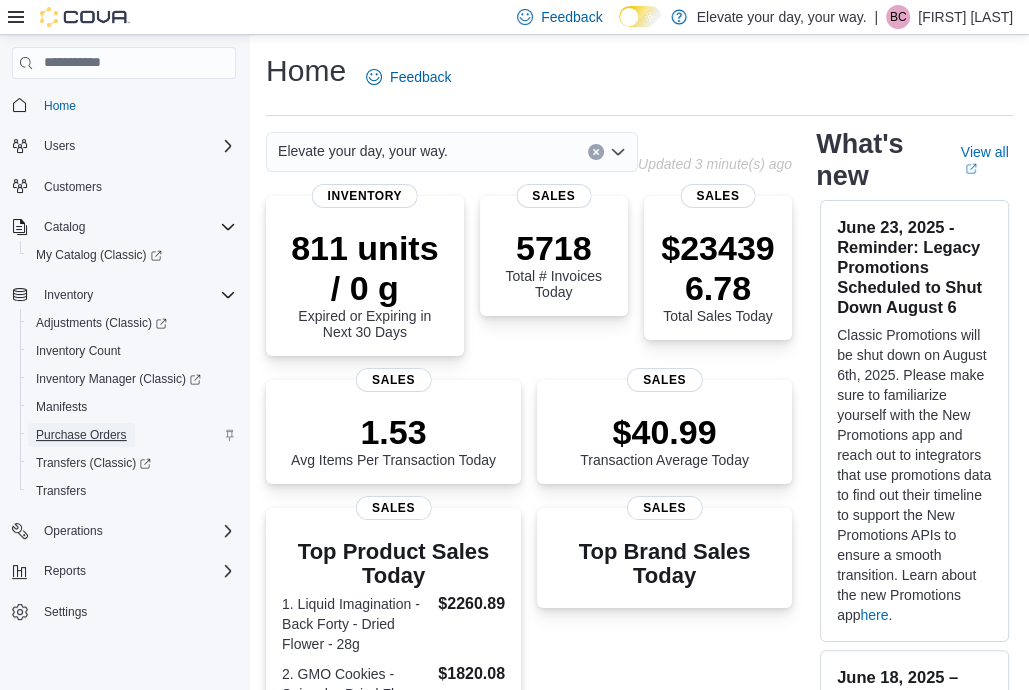 click on "Purchase Orders" at bounding box center [81, 435] 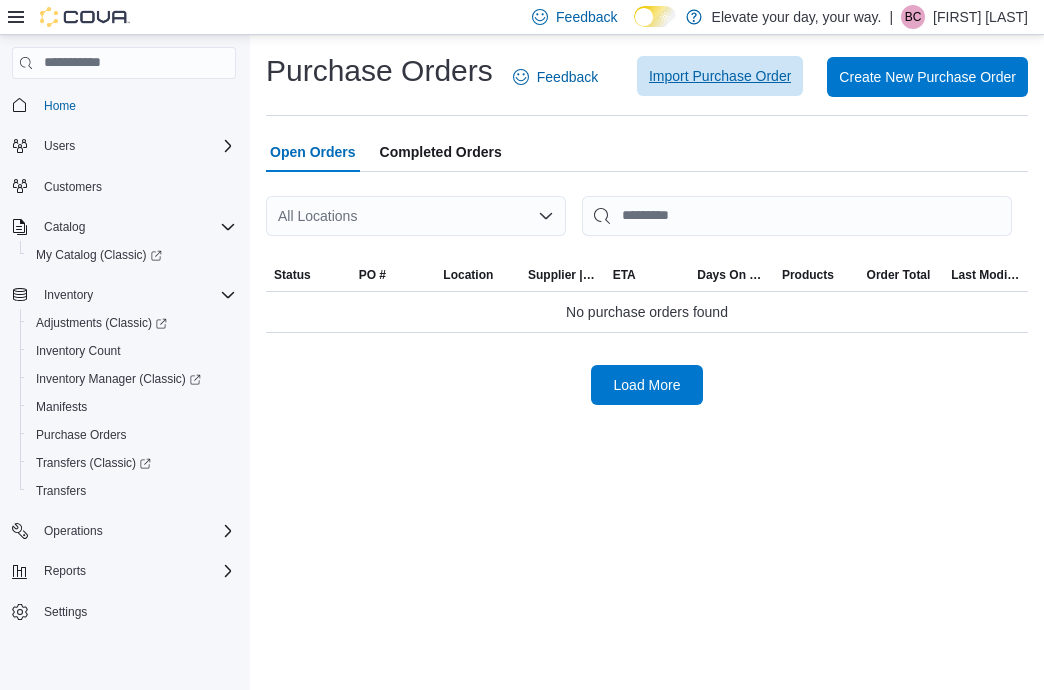 click on "Import Purchase Order" at bounding box center [720, 76] 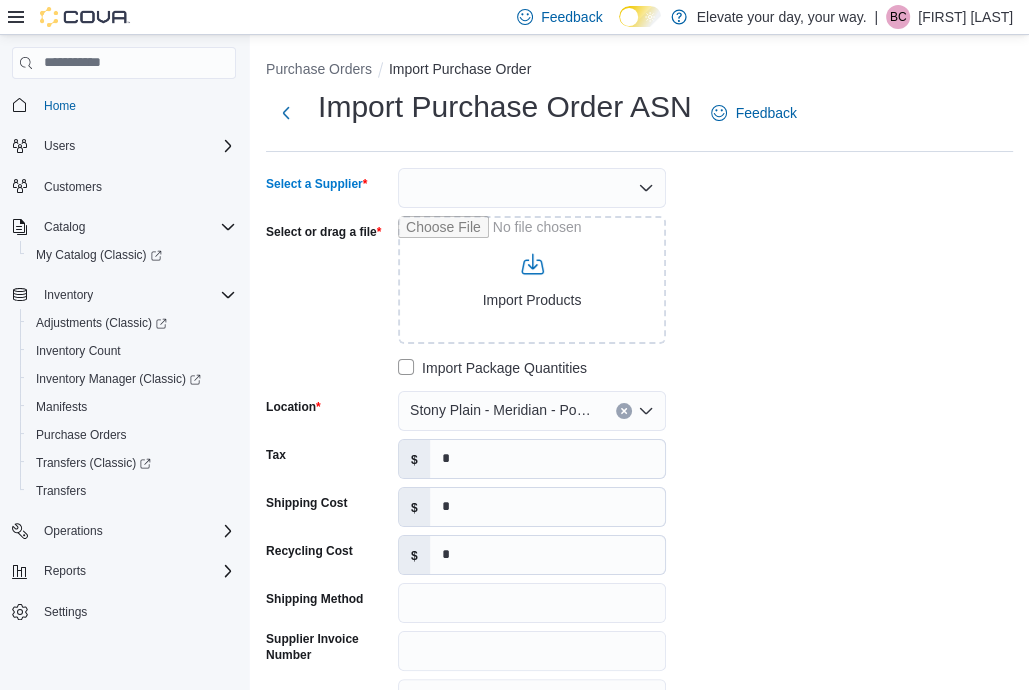 click at bounding box center (532, 188) 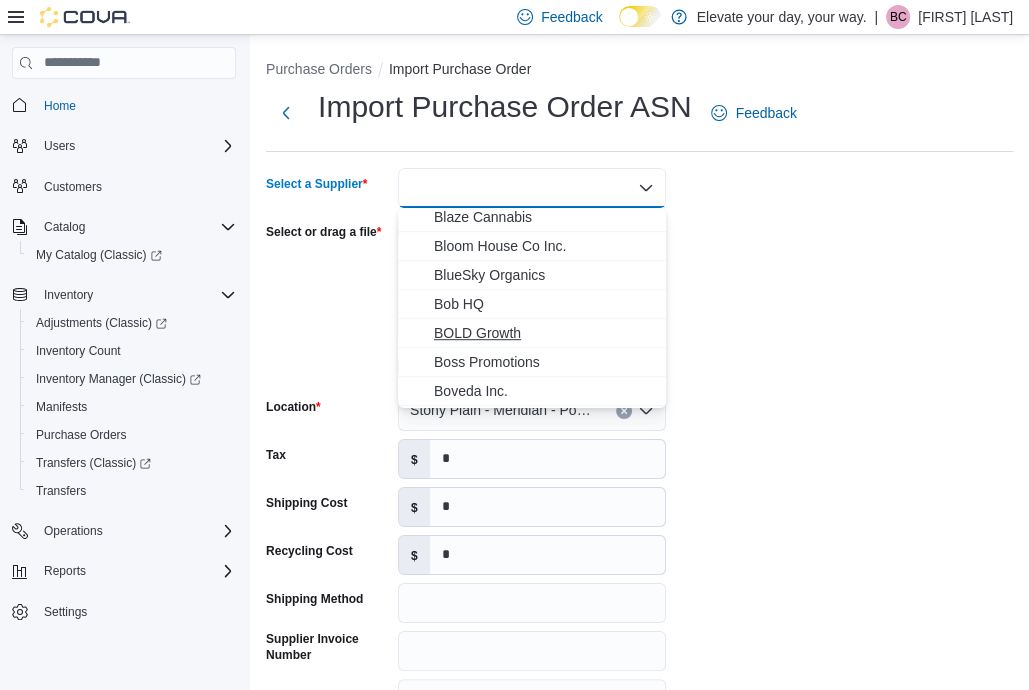 scroll, scrollTop: 900, scrollLeft: 0, axis: vertical 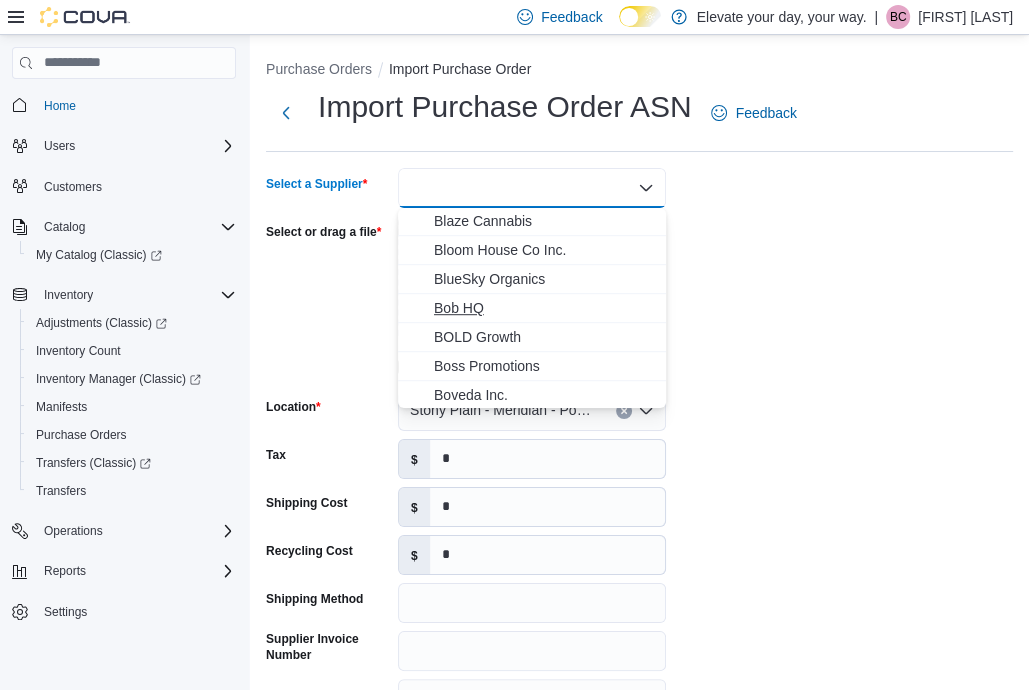 click on "Bob HQ" at bounding box center (544, 308) 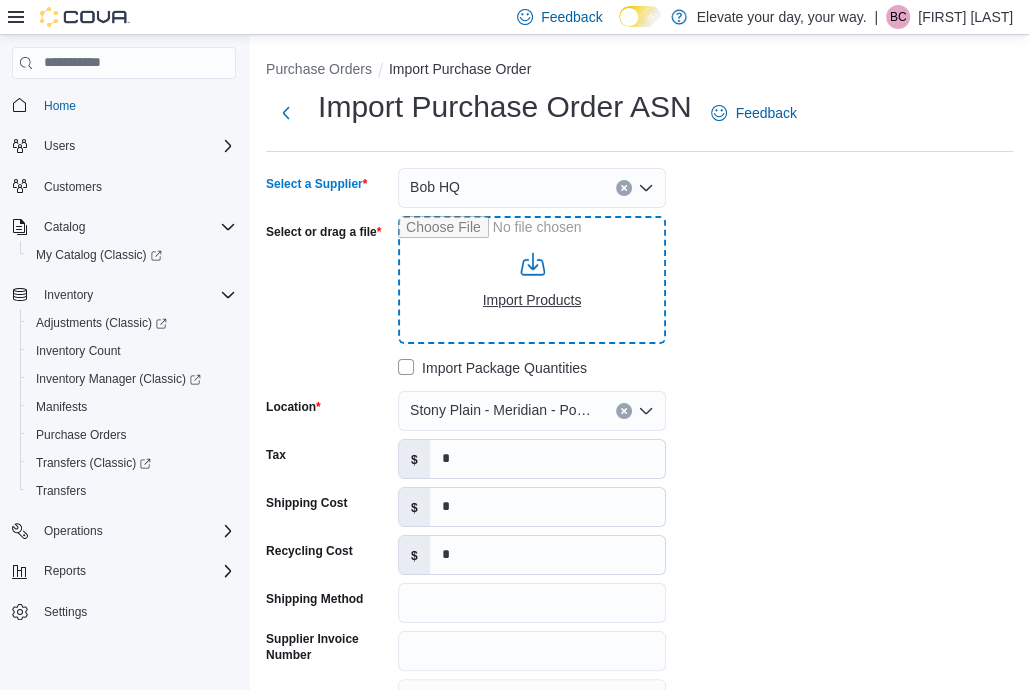 click on "Select or drag a file" at bounding box center (532, 280) 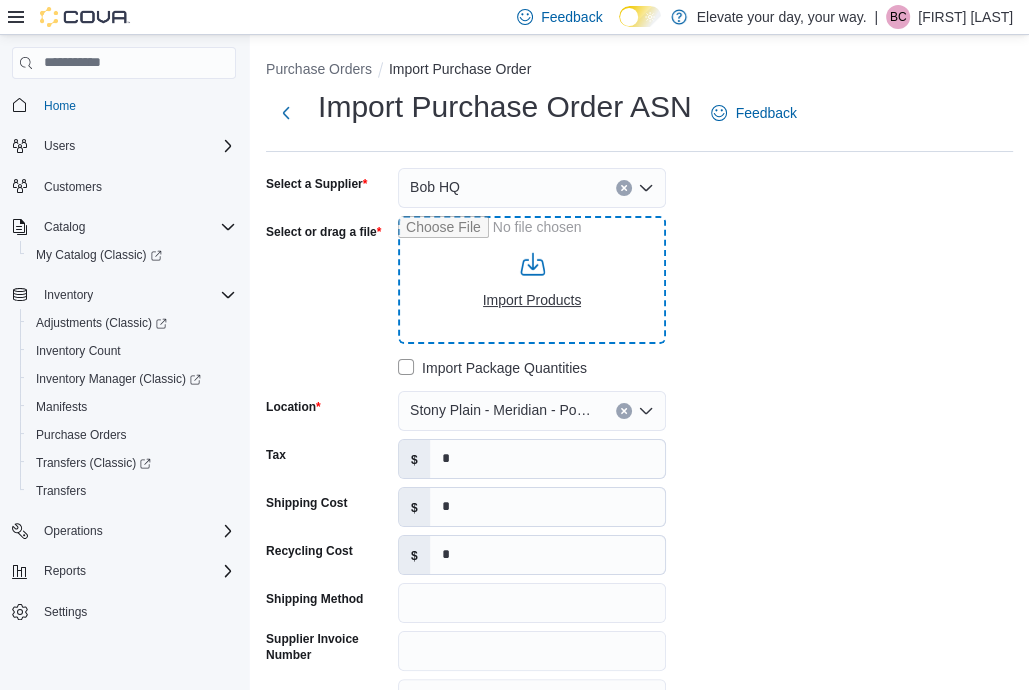 type on "**********" 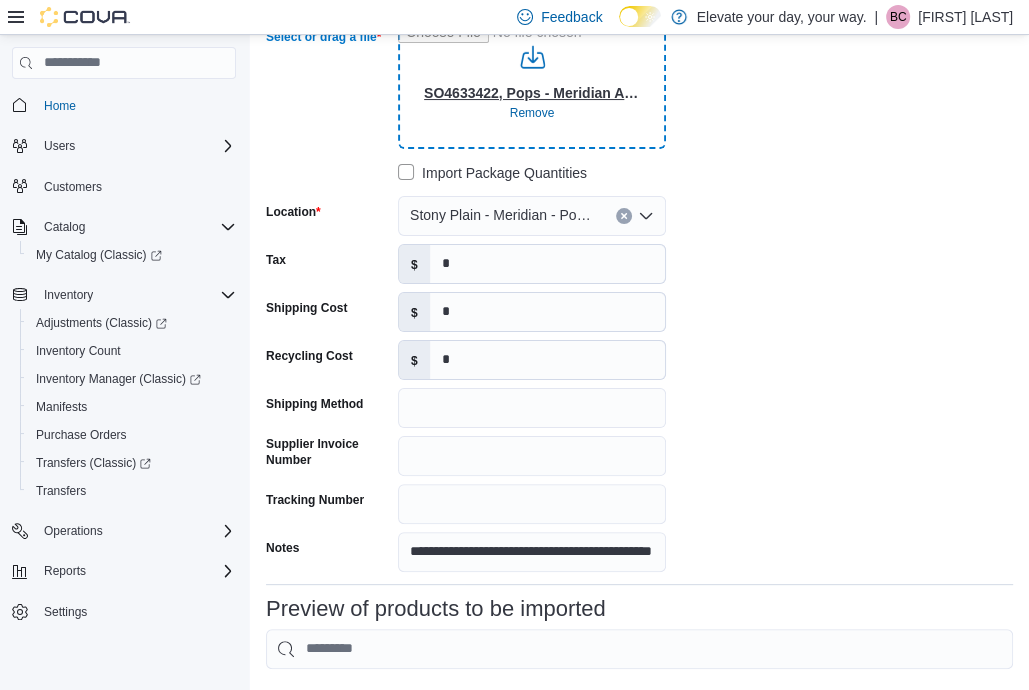 scroll, scrollTop: 200, scrollLeft: 0, axis: vertical 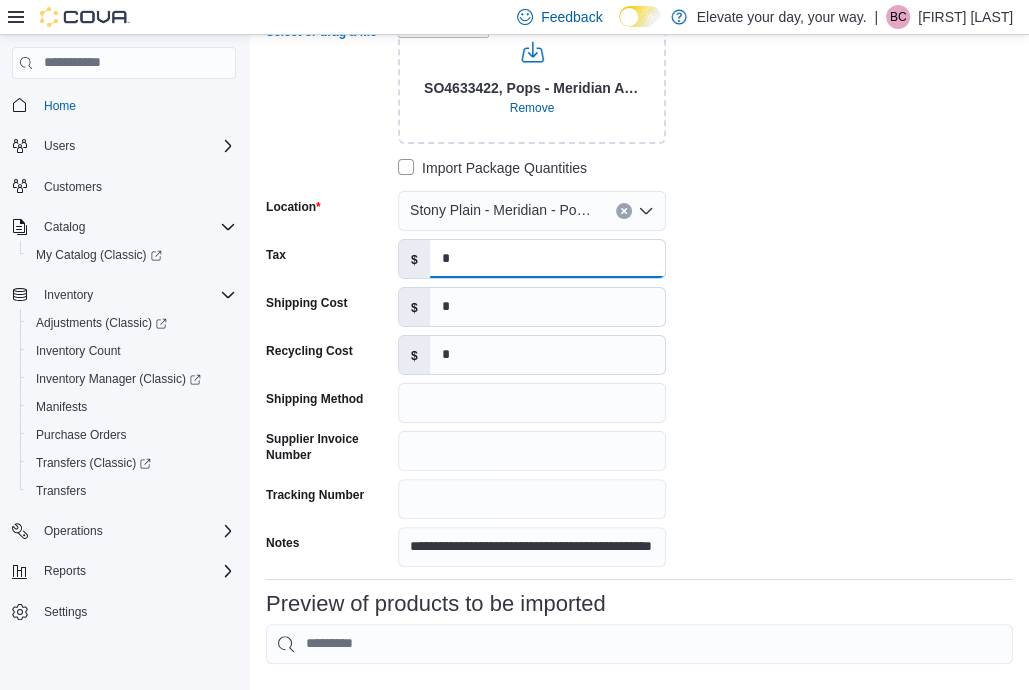 click on "*" at bounding box center (547, 259) 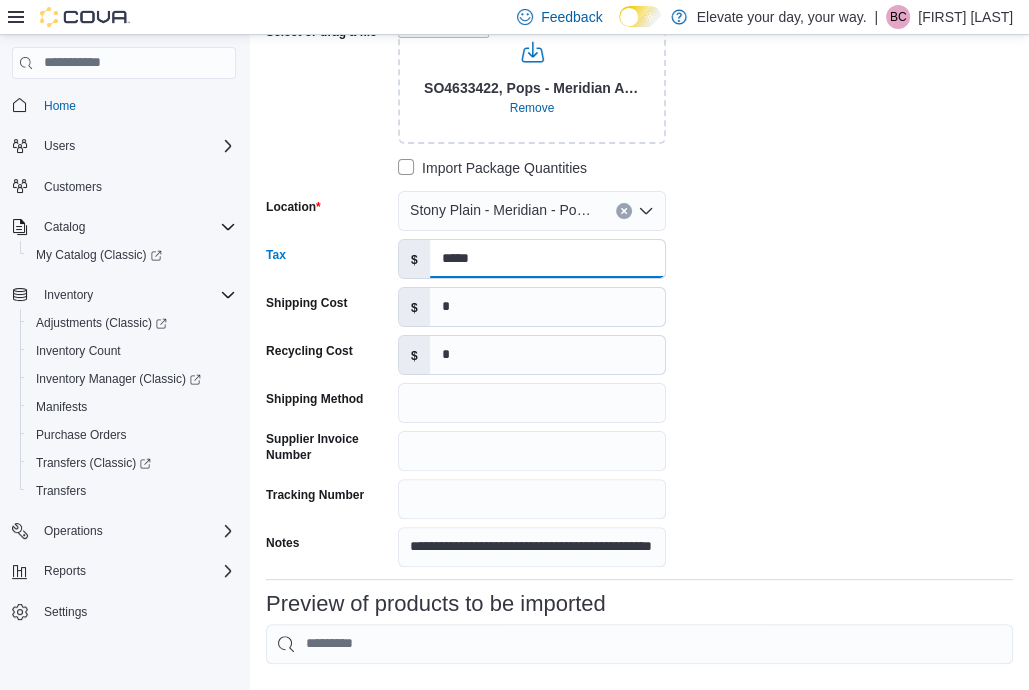 type on "*****" 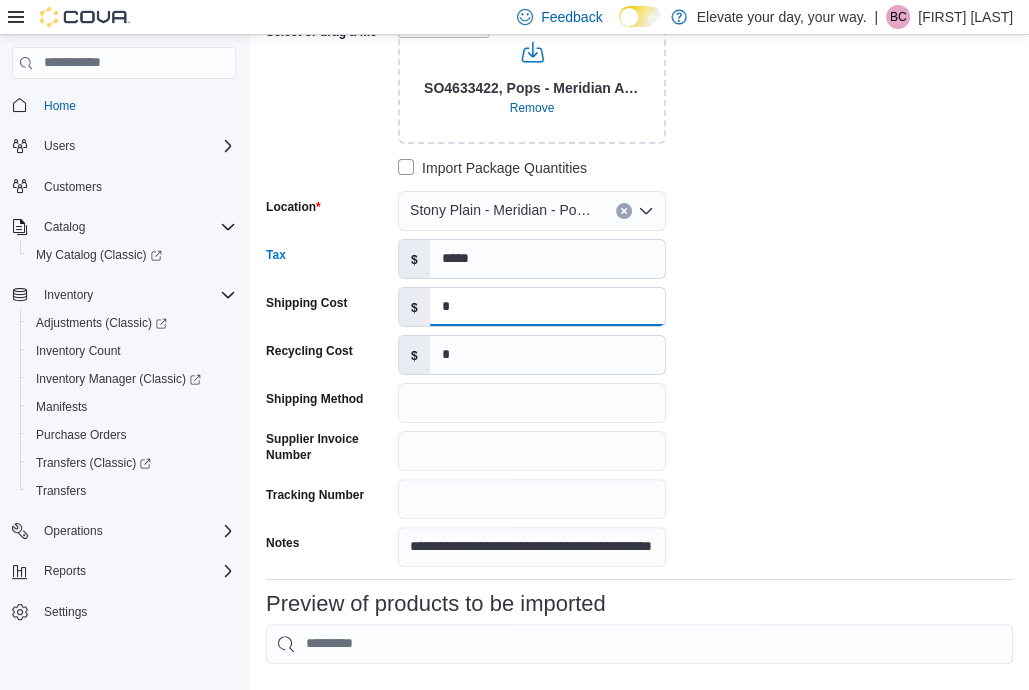 drag, startPoint x: 517, startPoint y: 316, endPoint x: 287, endPoint y: 287, distance: 231.82104 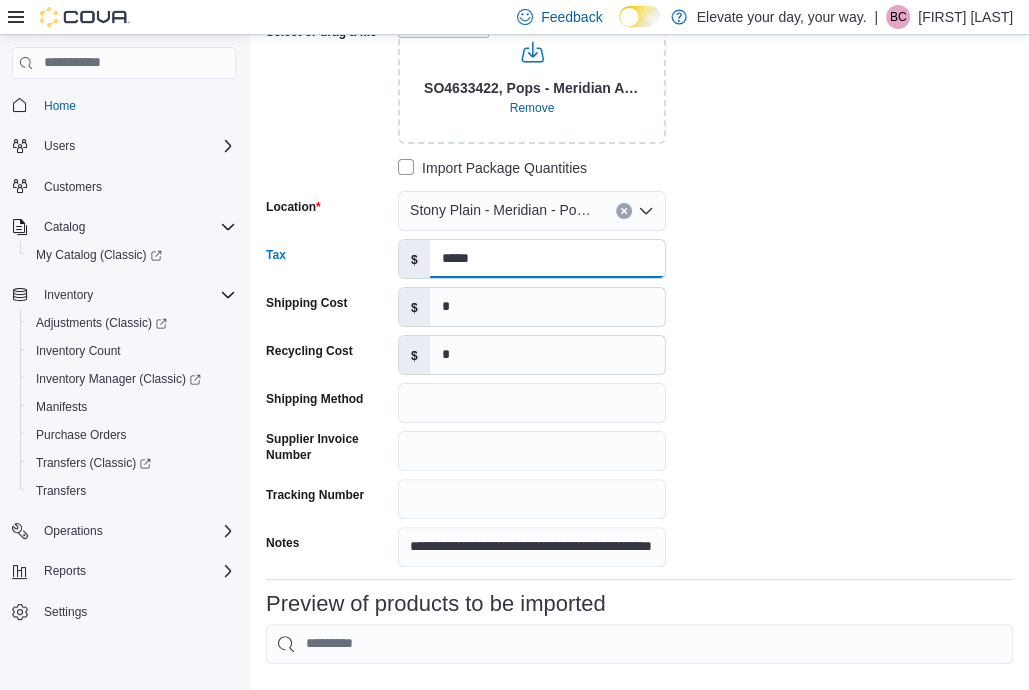 drag, startPoint x: 513, startPoint y: 261, endPoint x: 433, endPoint y: 280, distance: 82.2253 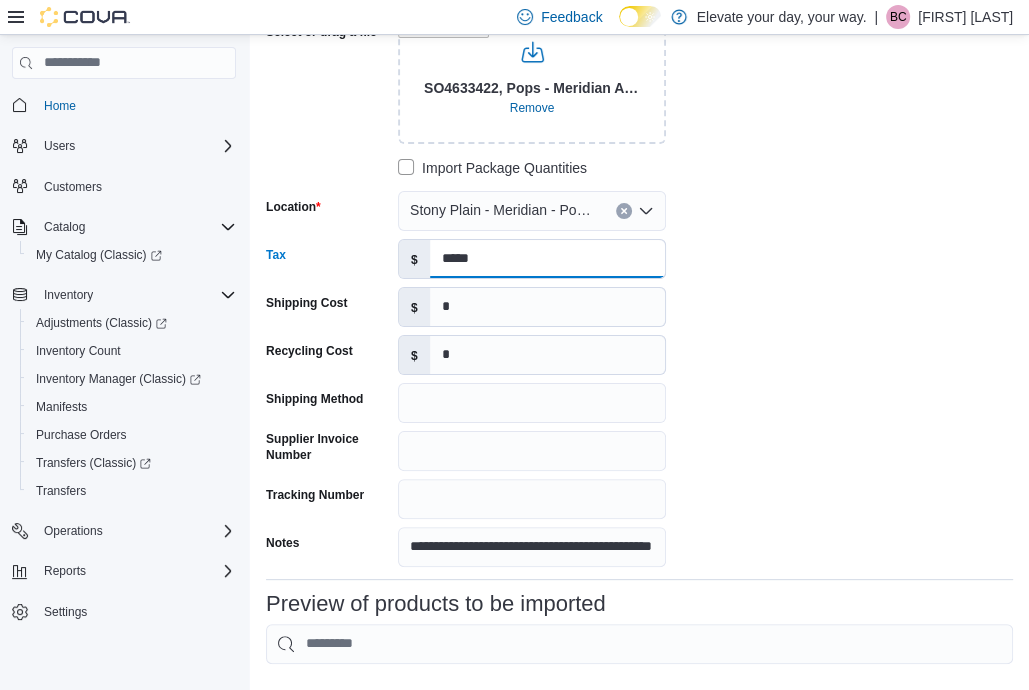 click on "**********" at bounding box center [566, 267] 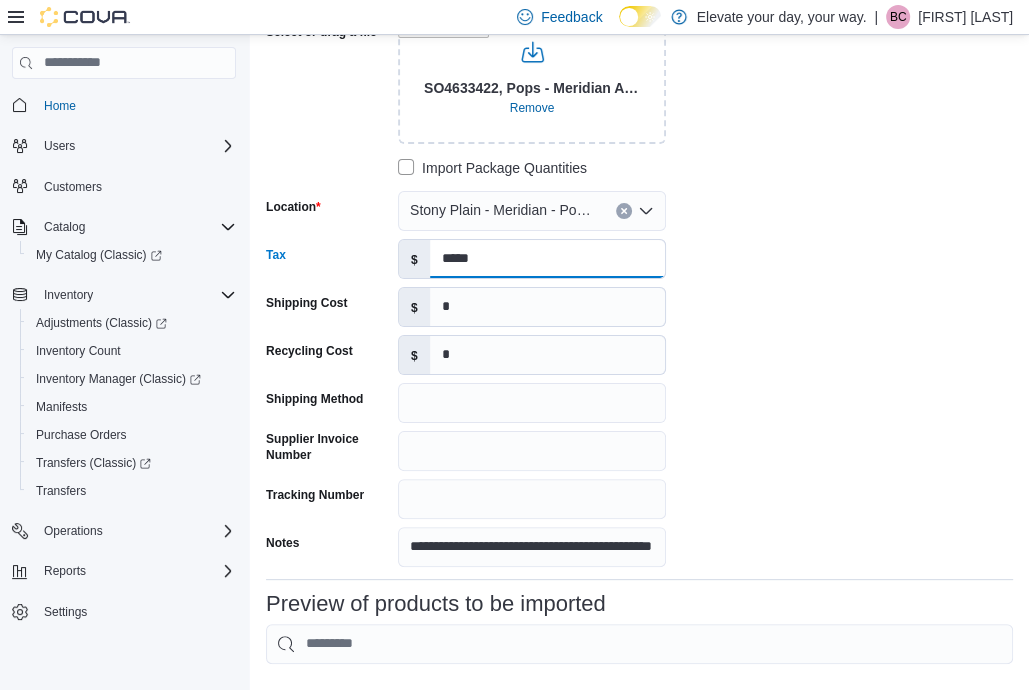 type on "*****" 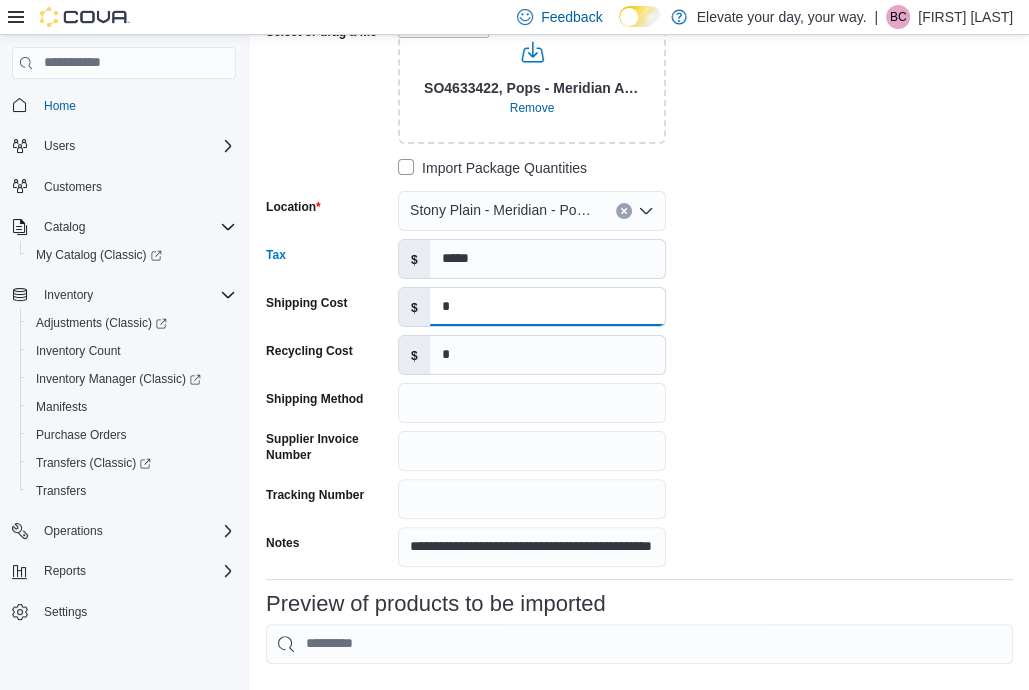 click on "*" at bounding box center (547, 307) 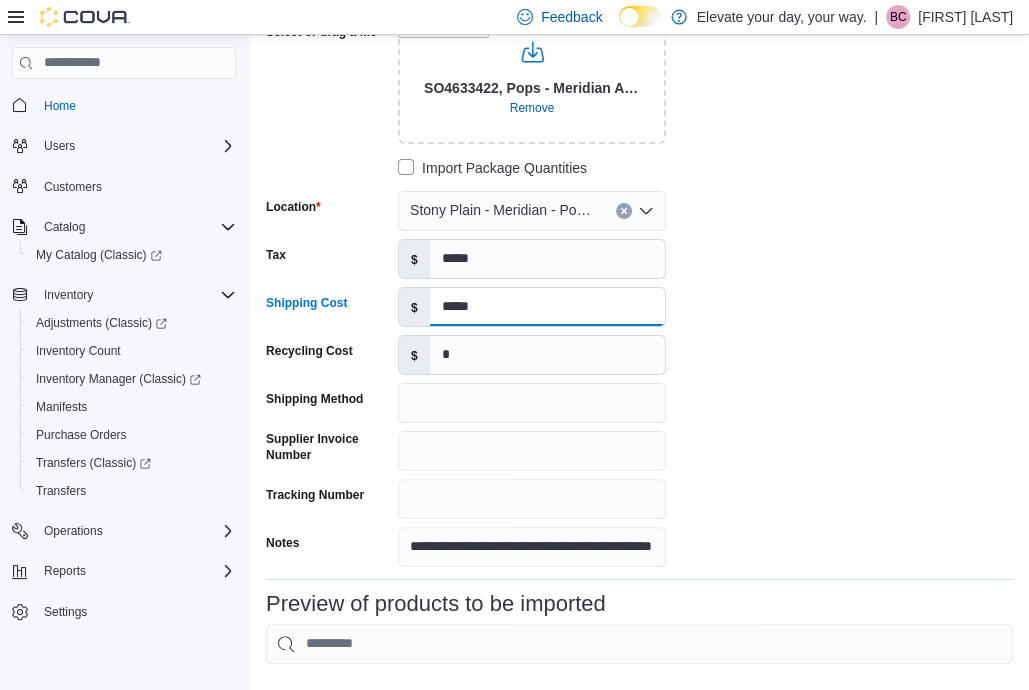 type on "*****" 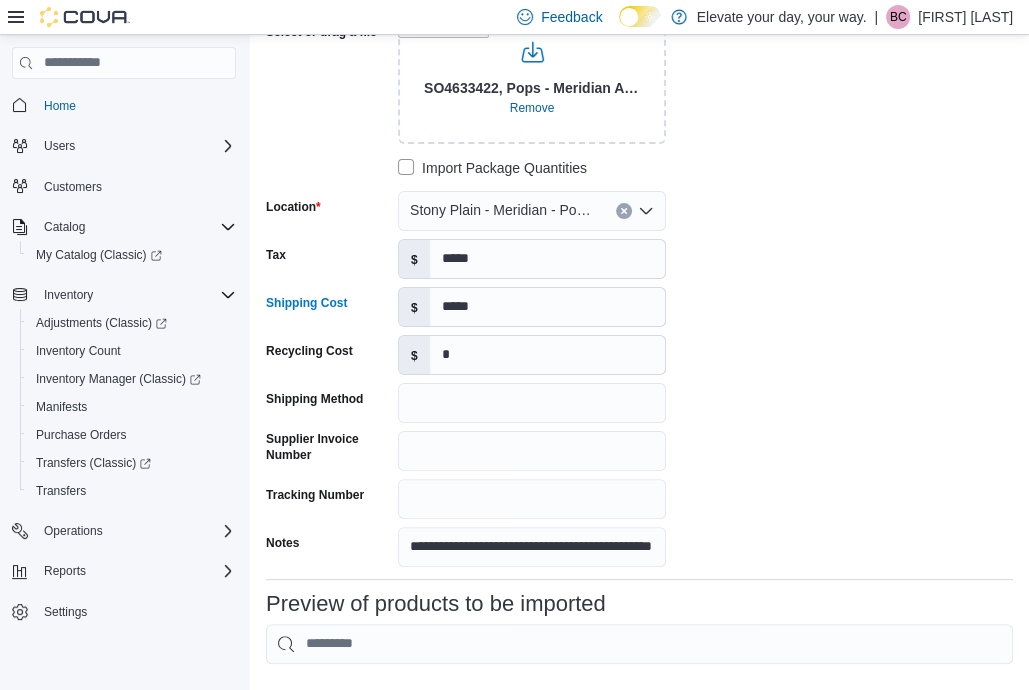 click on "**********" at bounding box center (566, 267) 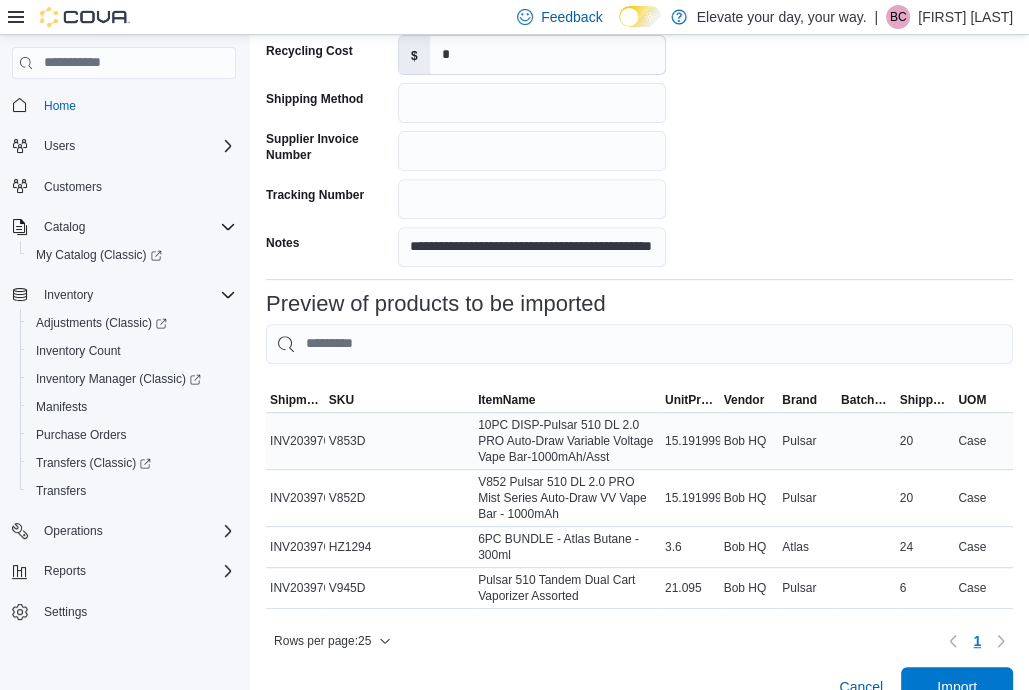 scroll, scrollTop: 546, scrollLeft: 0, axis: vertical 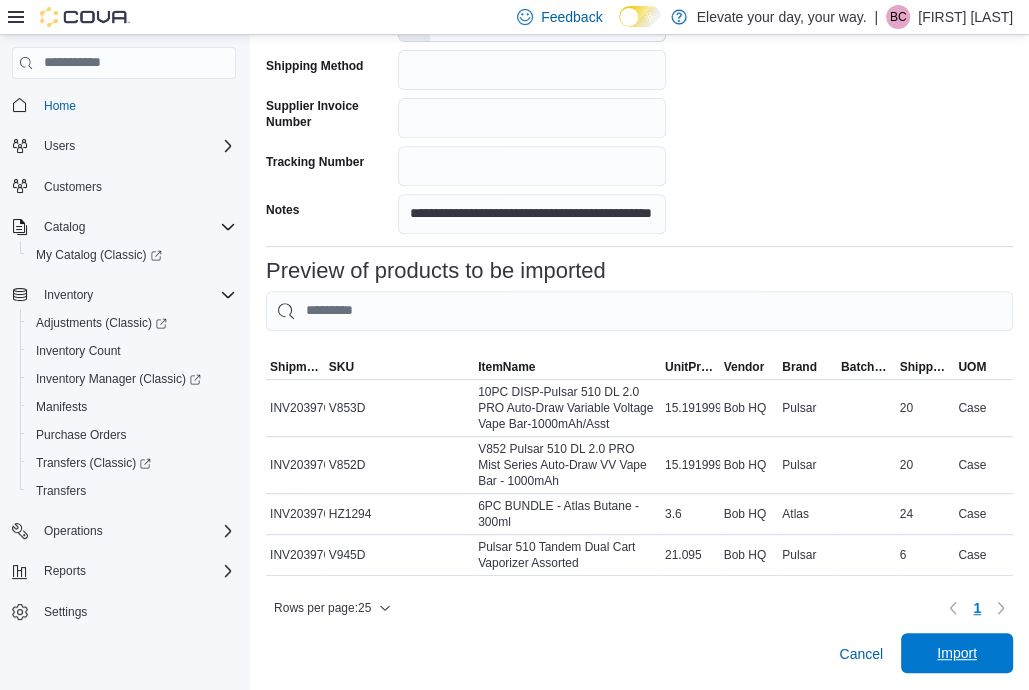 click on "Import" at bounding box center (957, 653) 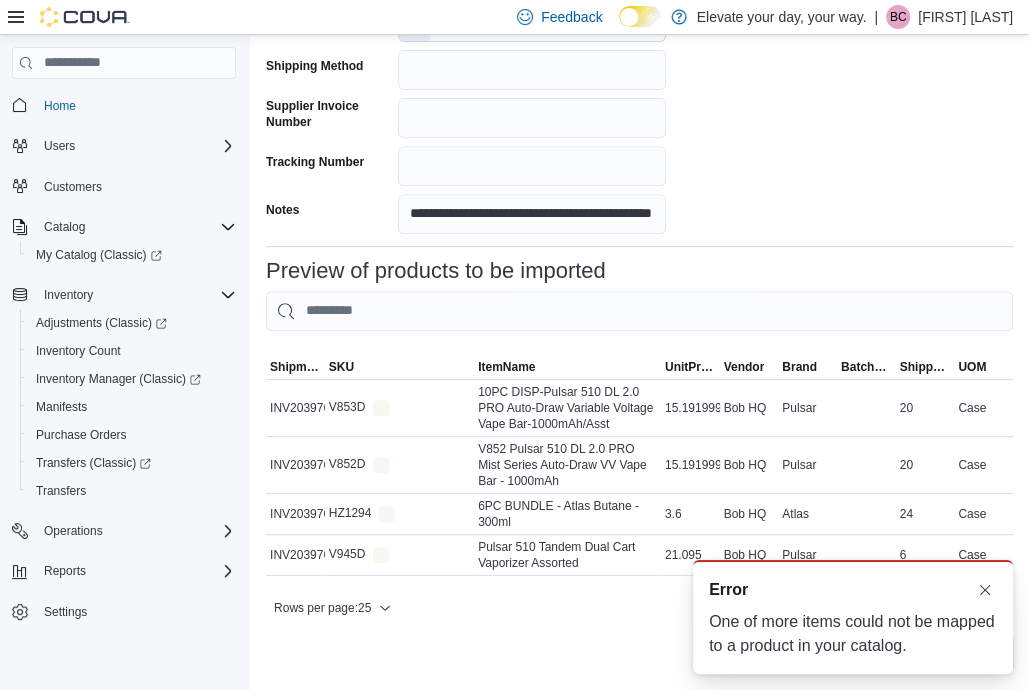 scroll, scrollTop: 0, scrollLeft: 0, axis: both 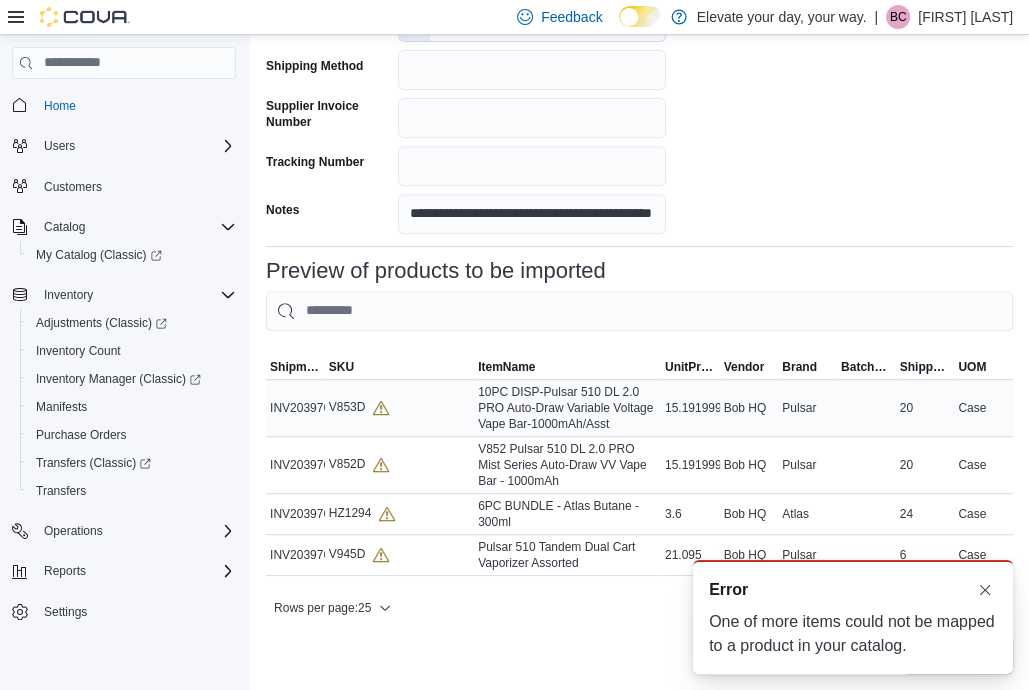 click at bounding box center (381, 408) 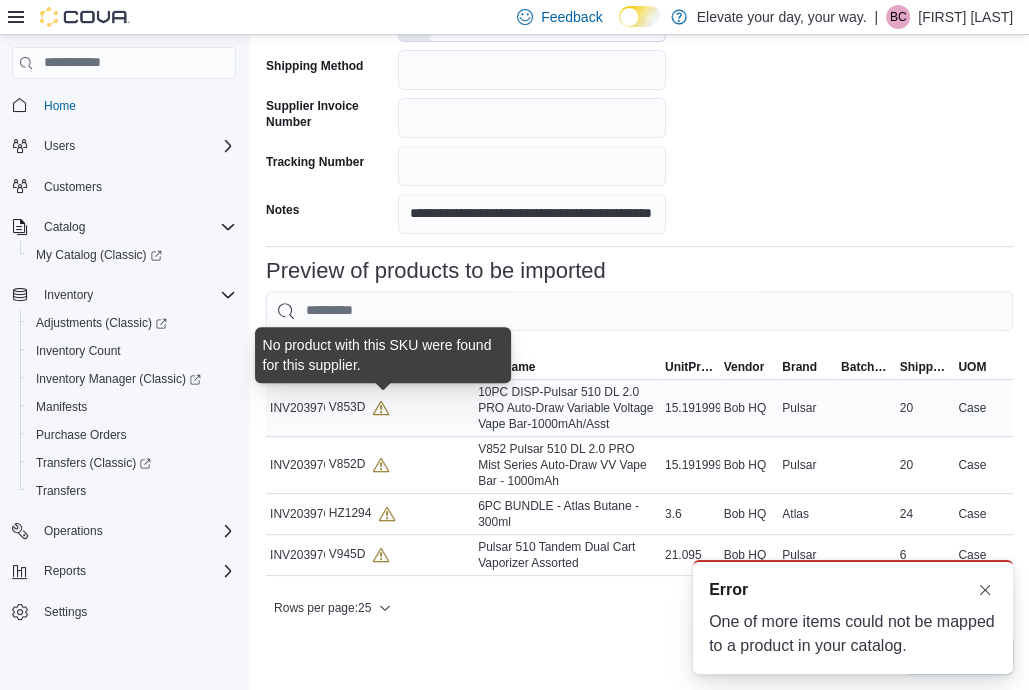 click on "V853D" at bounding box center (295, 408) 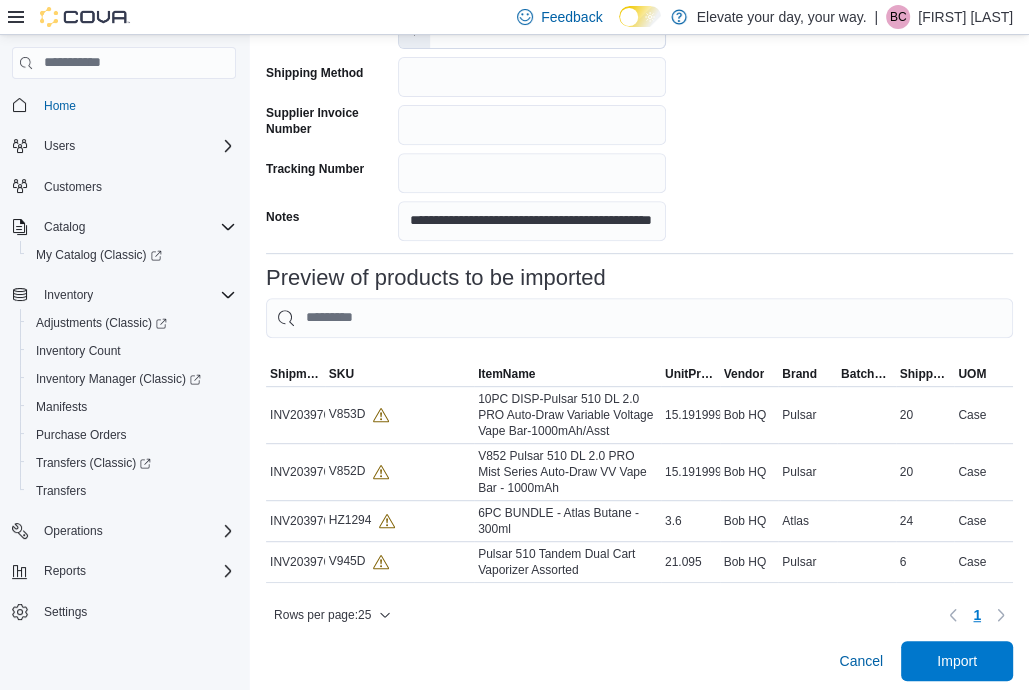 scroll, scrollTop: 546, scrollLeft: 0, axis: vertical 